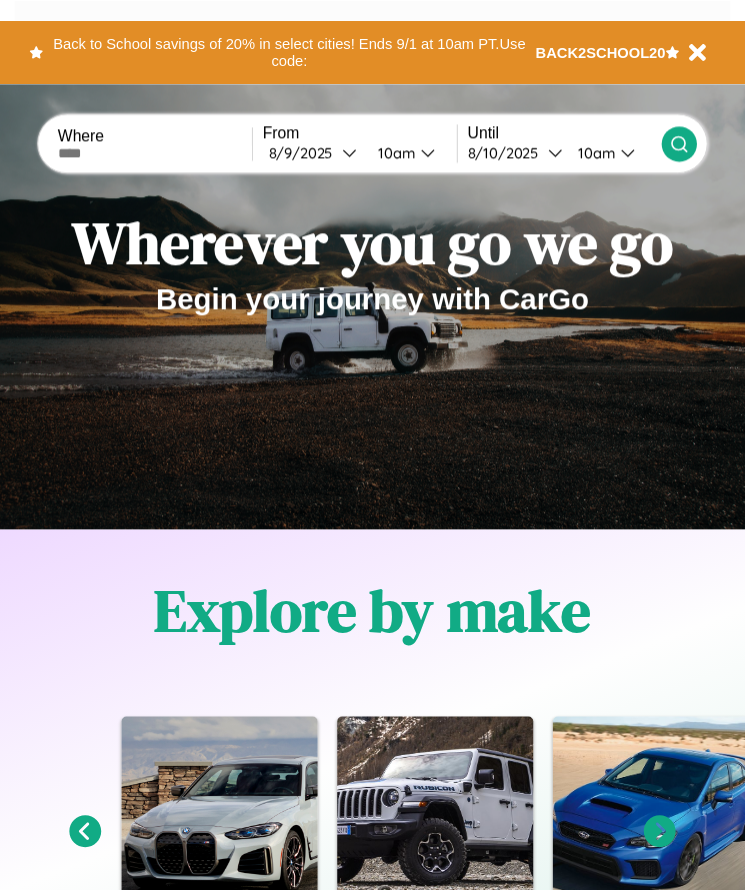 scroll, scrollTop: 0, scrollLeft: 0, axis: both 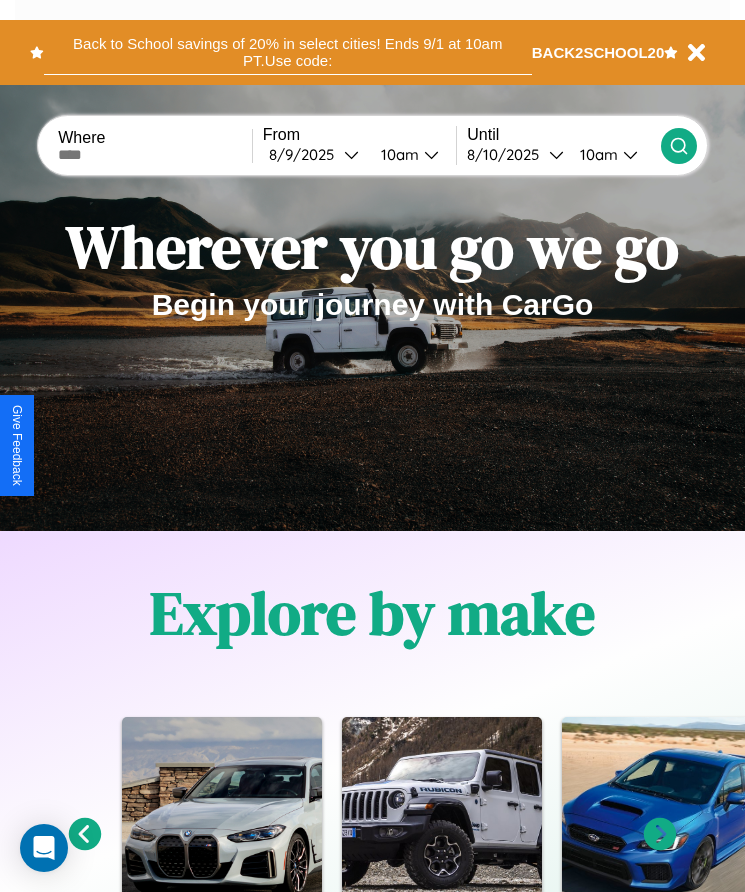 click on "Back to School savings of 20% in select cities! Ends 9/1 at 10am PT.  Use code:" at bounding box center (288, 52) 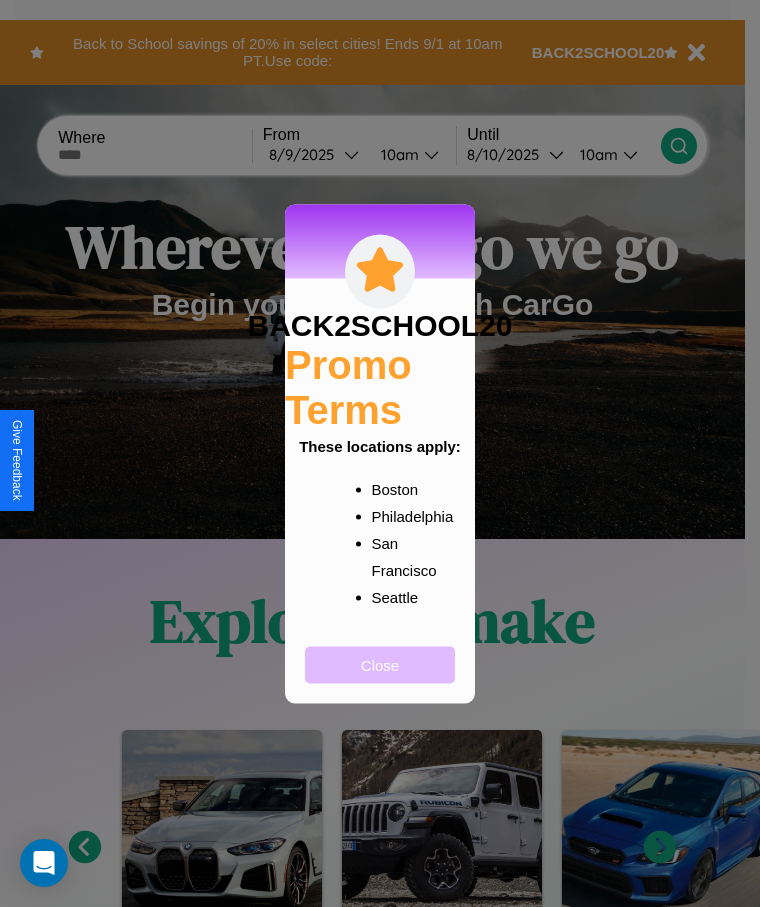 click on "Close" at bounding box center (380, 664) 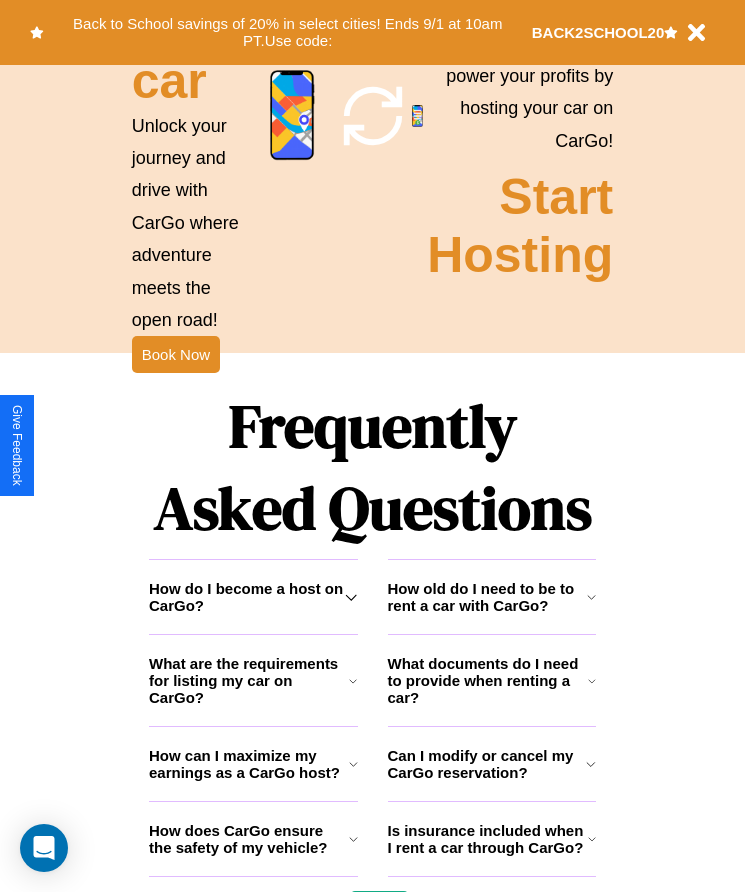 scroll, scrollTop: 2608, scrollLeft: 0, axis: vertical 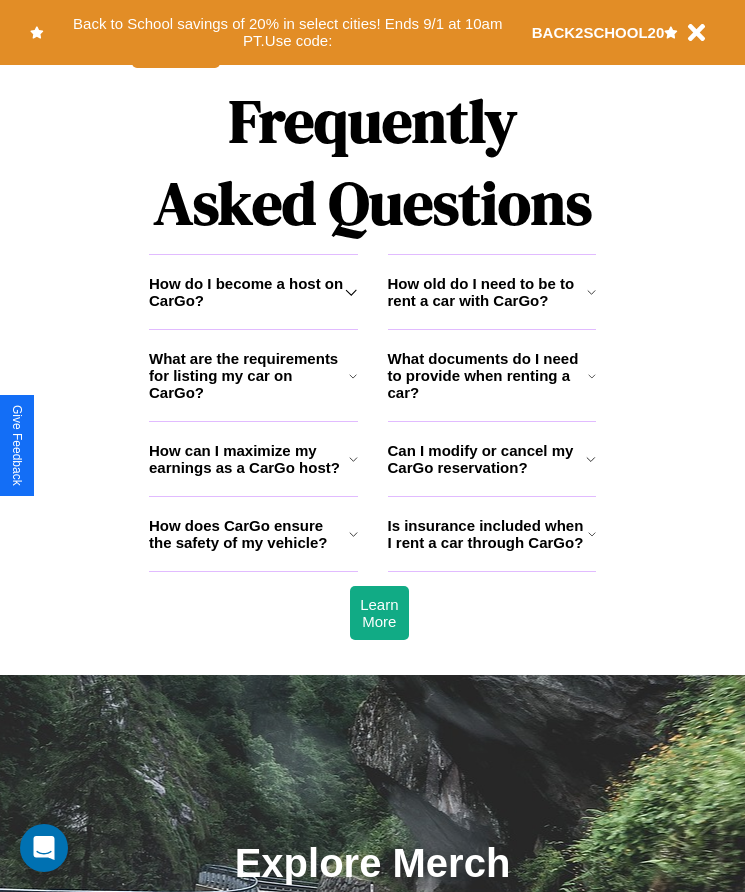 click 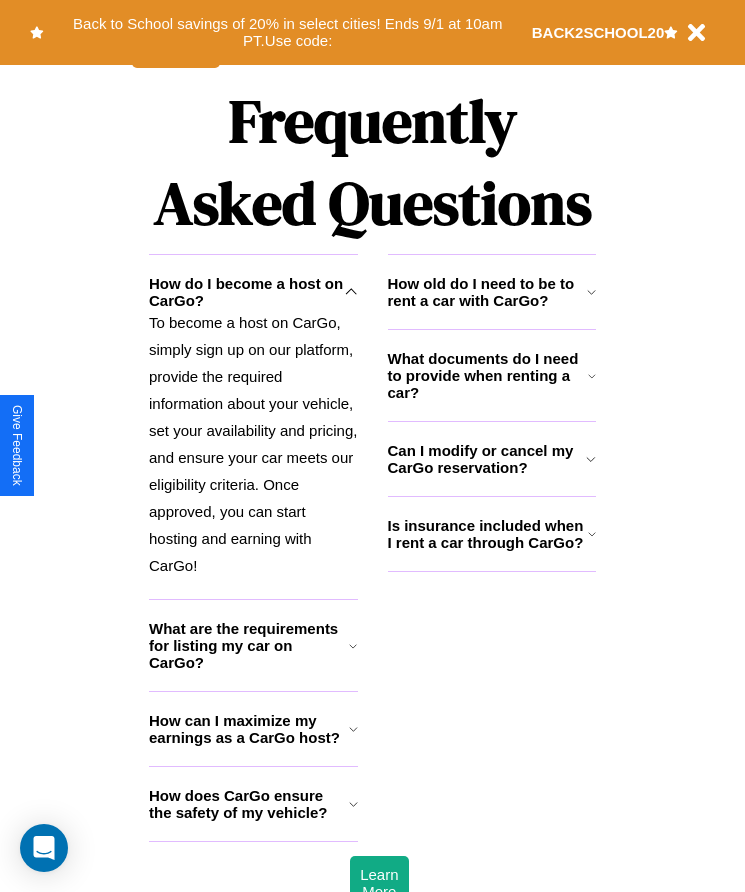 click 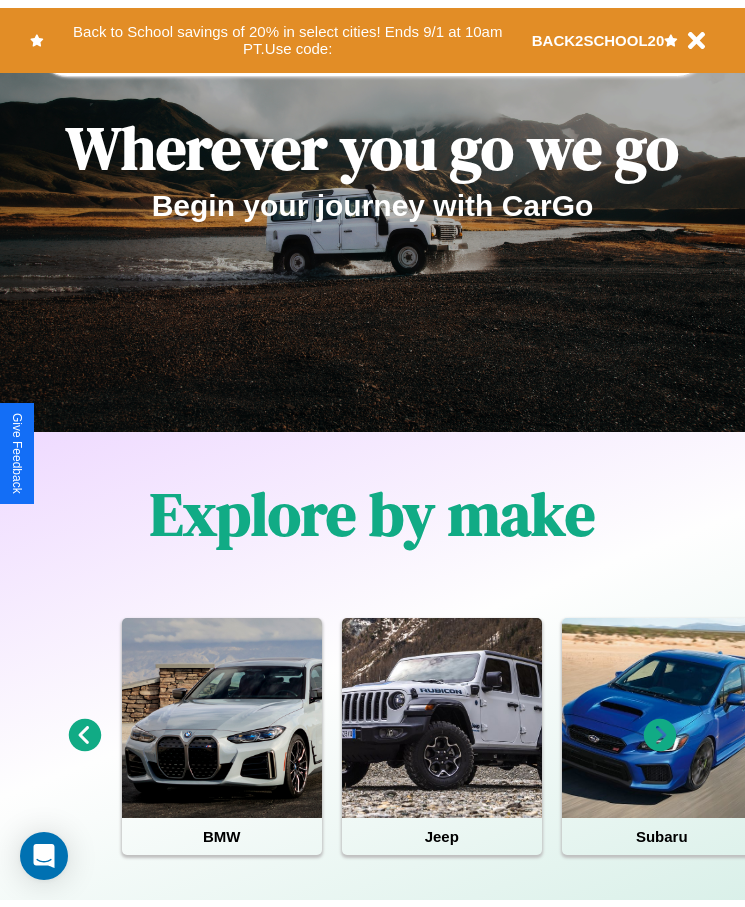 scroll, scrollTop: 0, scrollLeft: 0, axis: both 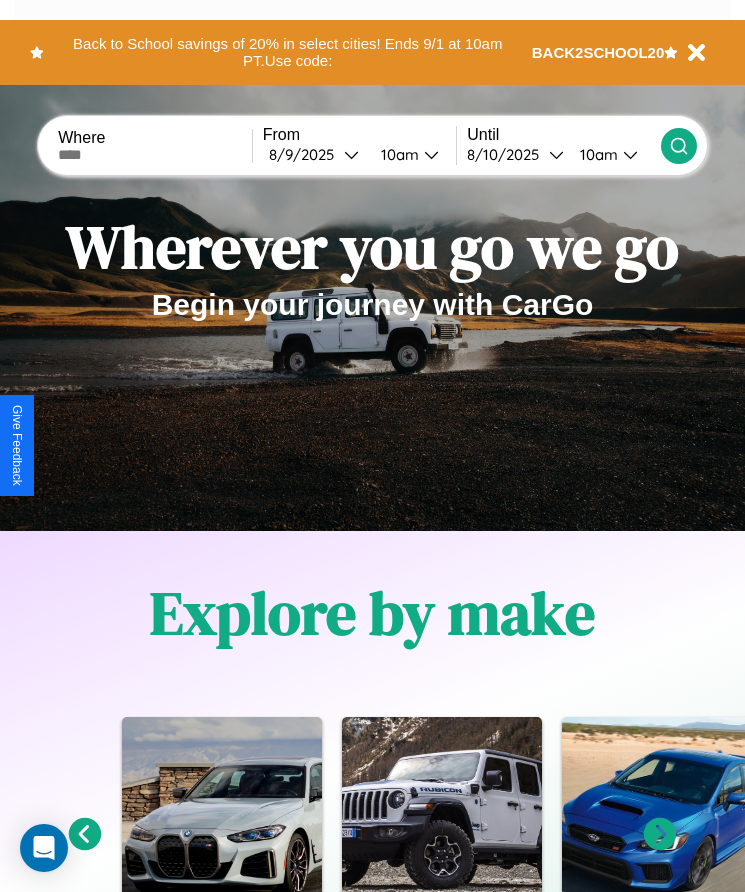 click at bounding box center (155, 155) 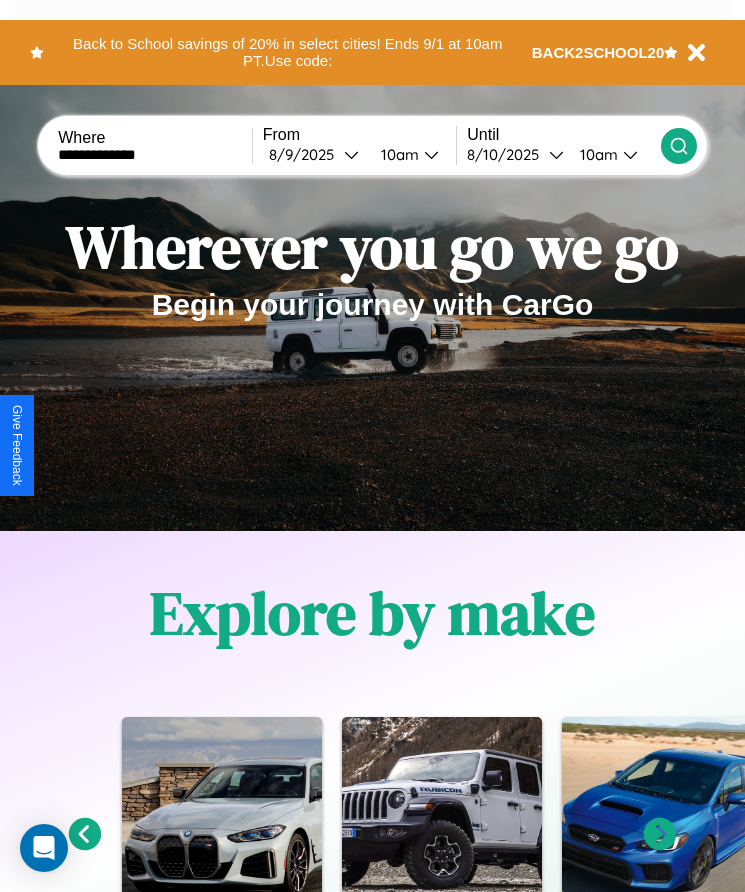 type on "**********" 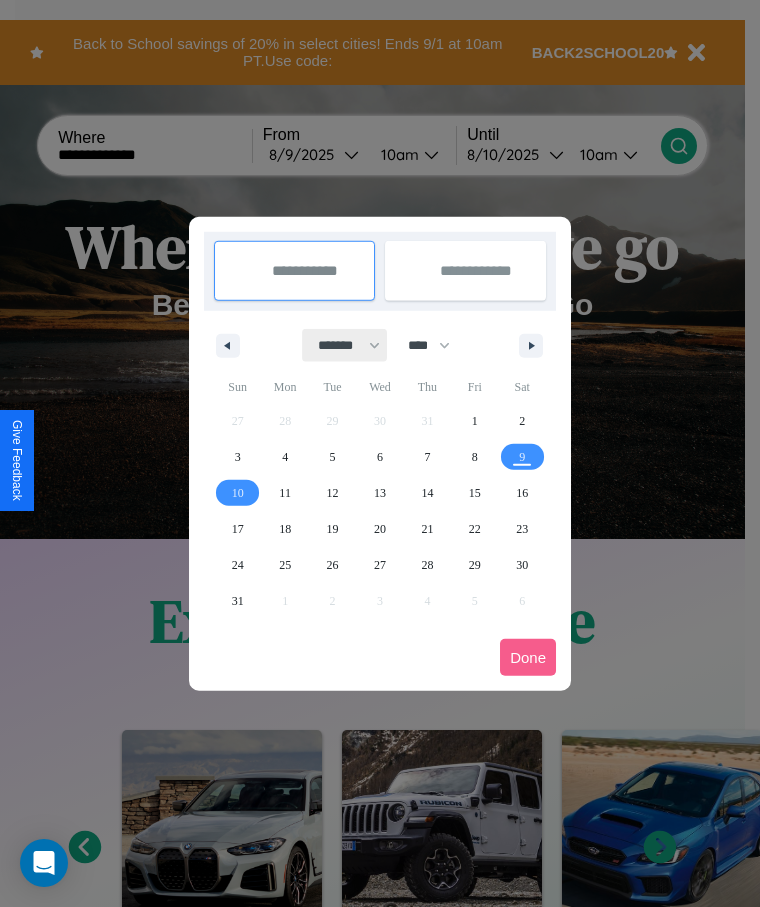 click on "******* ******** ***** ***** *** **** **** ****** ********* ******* ******** ********" at bounding box center (345, 345) 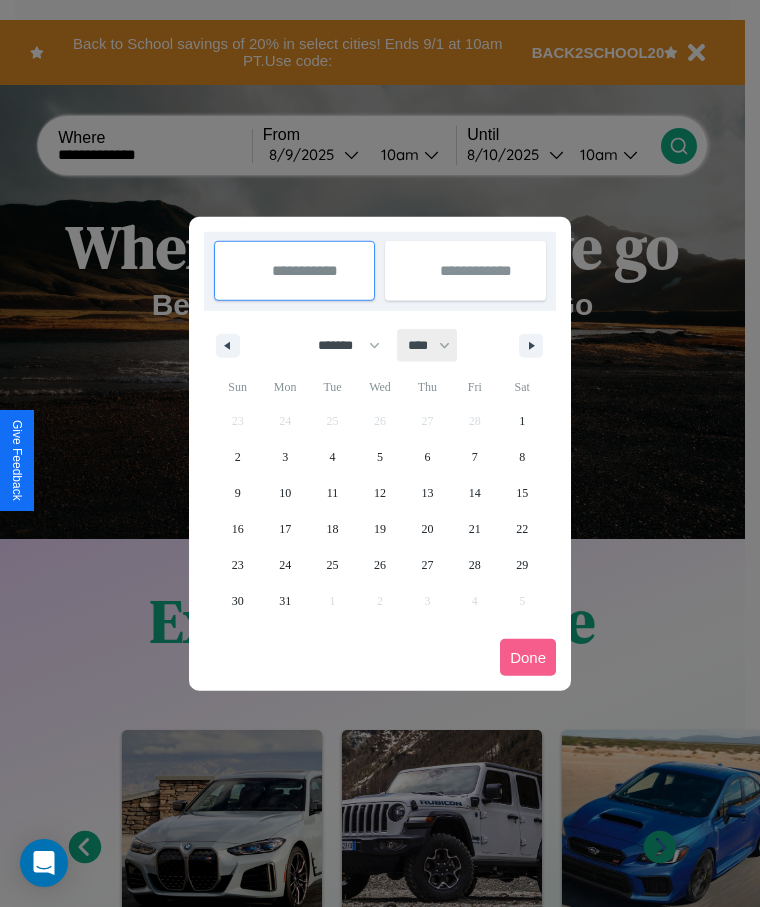 click on "**** **** **** **** **** **** **** **** **** **** **** **** **** **** **** **** **** **** **** **** **** **** **** **** **** **** **** **** **** **** **** **** **** **** **** **** **** **** **** **** **** **** **** **** **** **** **** **** **** **** **** **** **** **** **** **** **** **** **** **** **** **** **** **** **** **** **** **** **** **** **** **** **** **** **** **** **** **** **** **** **** **** **** **** **** **** **** **** **** **** **** **** **** **** **** **** **** **** **** **** **** **** **** **** **** **** **** **** **** **** **** **** **** **** **** **** **** **** **** **** ****" at bounding box center (428, 345) 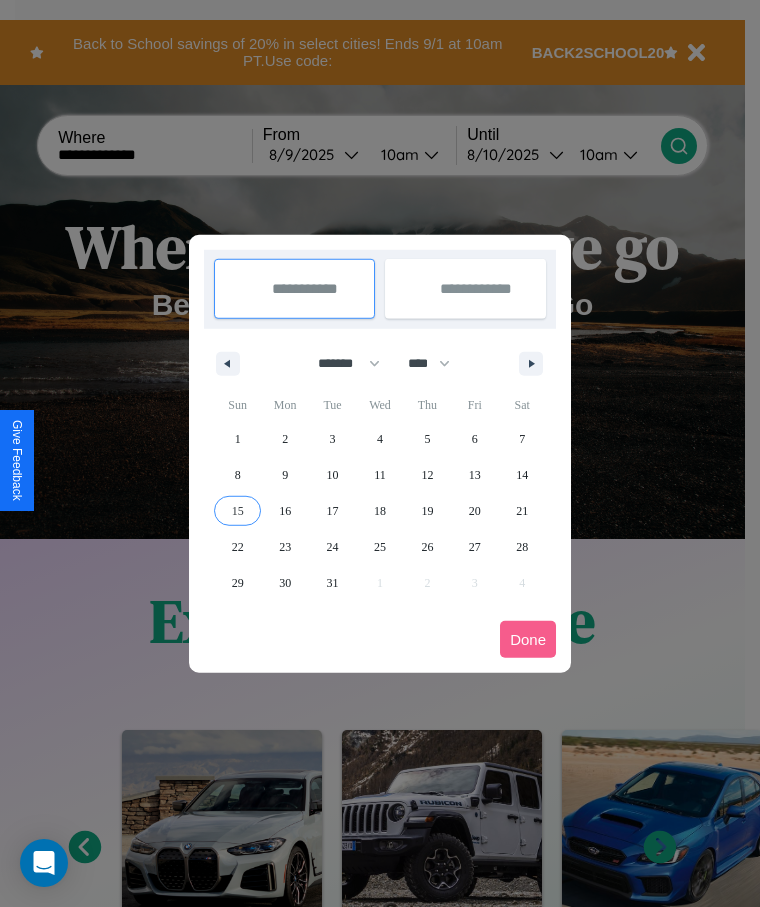 click on "15" at bounding box center [238, 511] 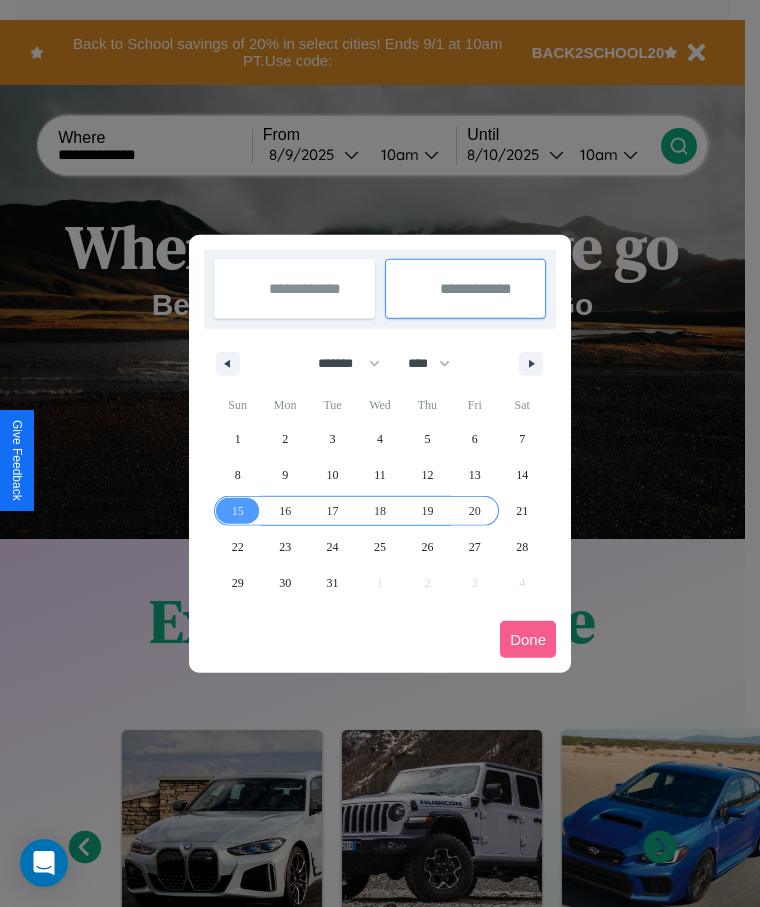 click on "20" at bounding box center [475, 511] 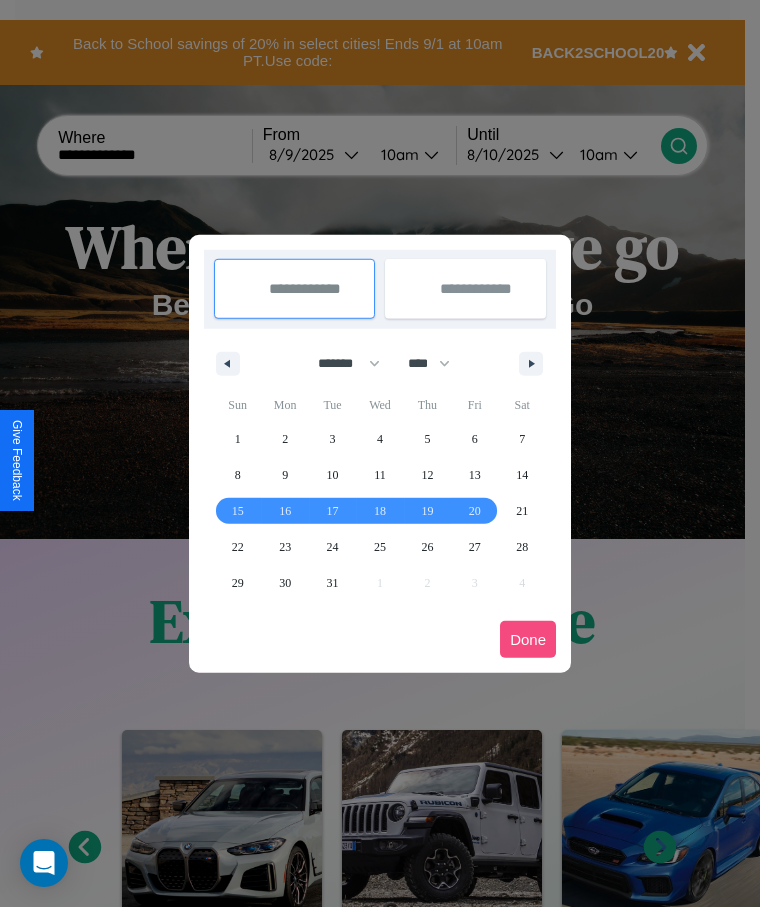 click on "Done" at bounding box center (528, 639) 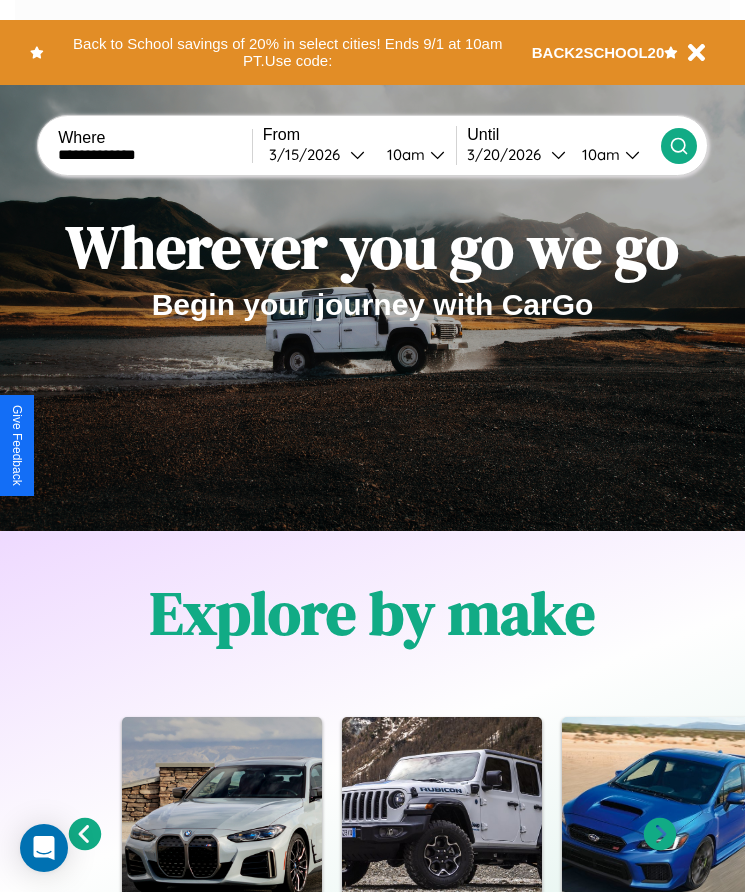 click 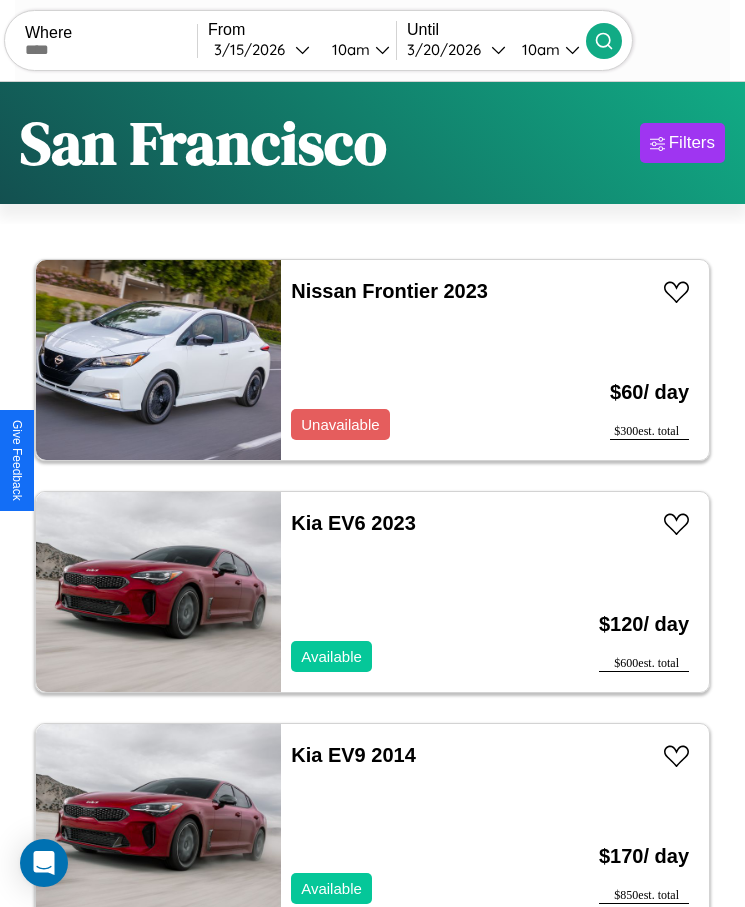 scroll, scrollTop: 48, scrollLeft: 0, axis: vertical 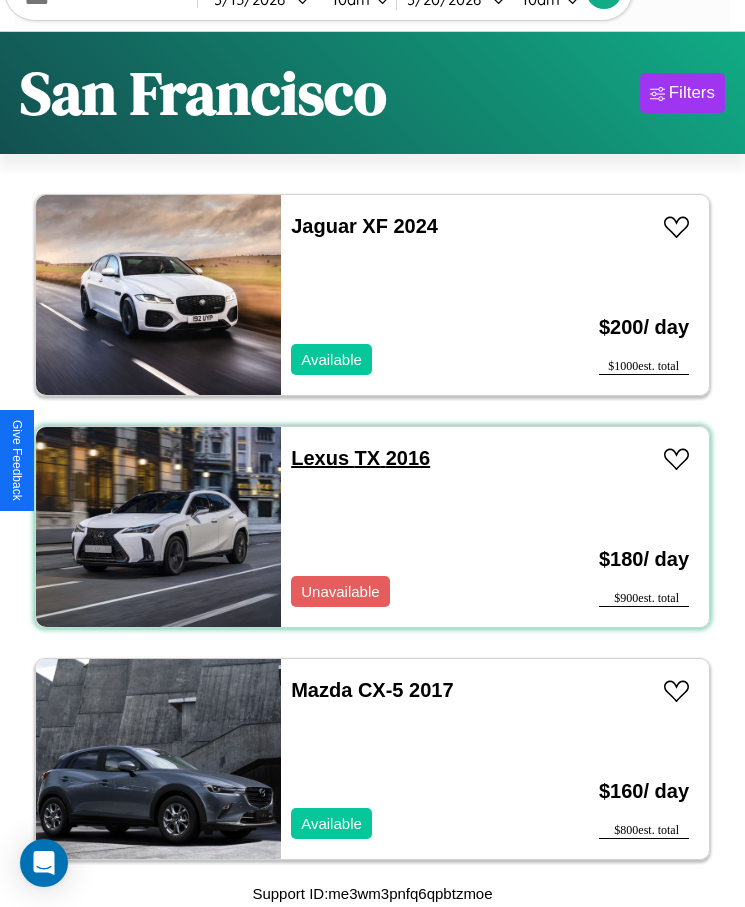 click on "Lexus   TX   2016" at bounding box center (360, 458) 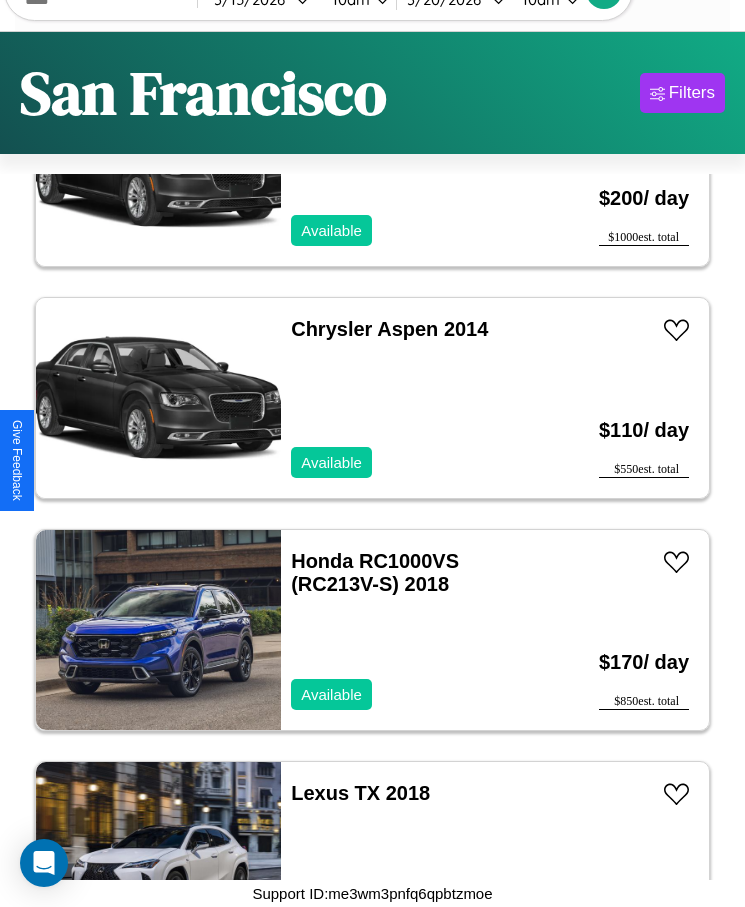 scroll, scrollTop: 1639, scrollLeft: 0, axis: vertical 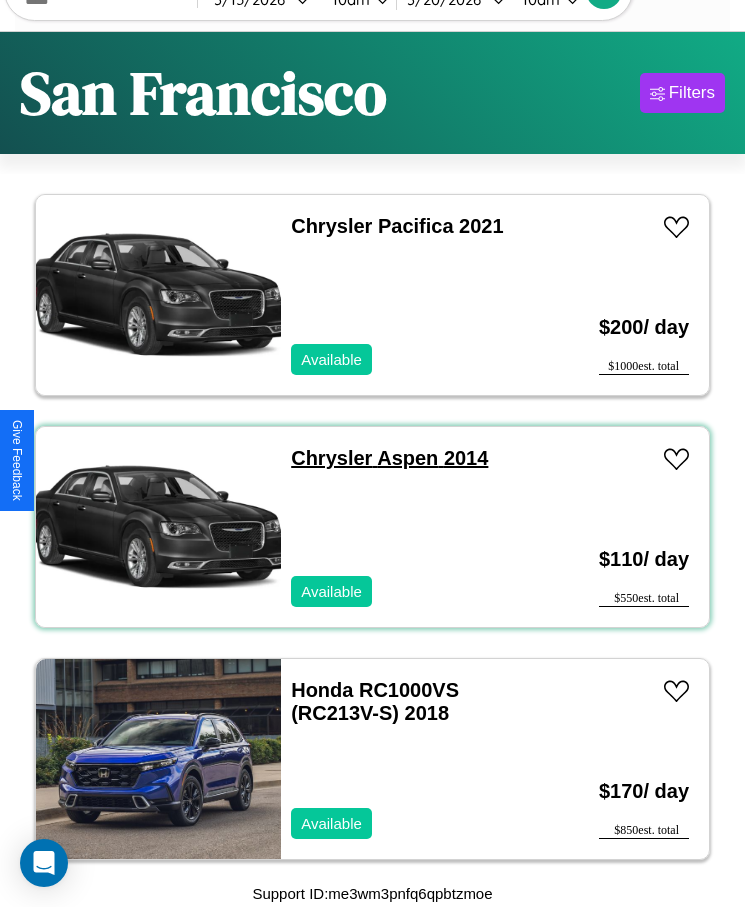 click on "Chrysler   Aspen   2014" at bounding box center [389, 458] 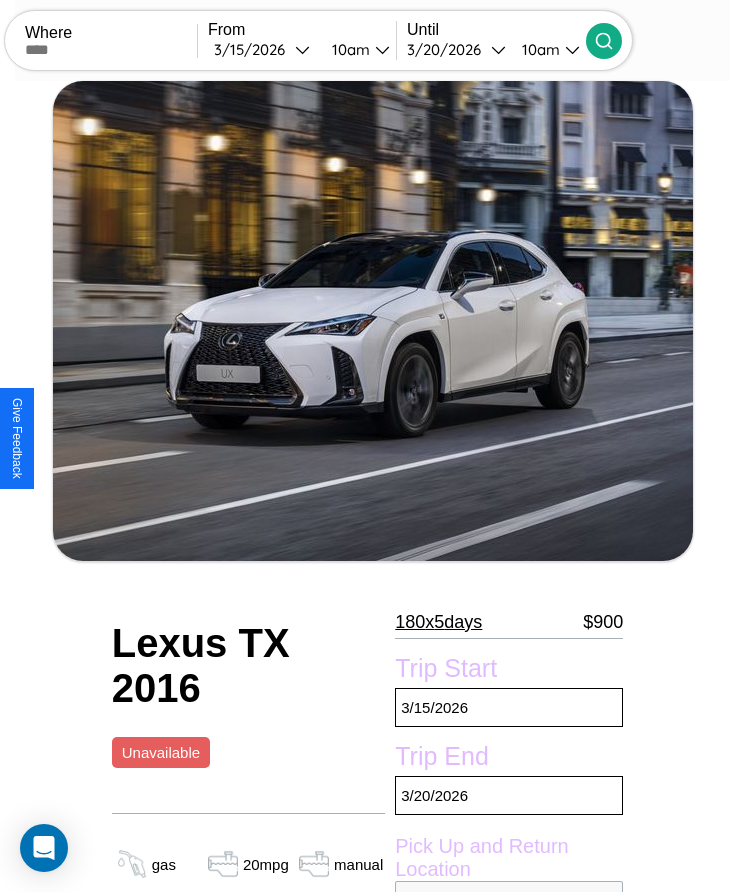 scroll, scrollTop: 874, scrollLeft: 0, axis: vertical 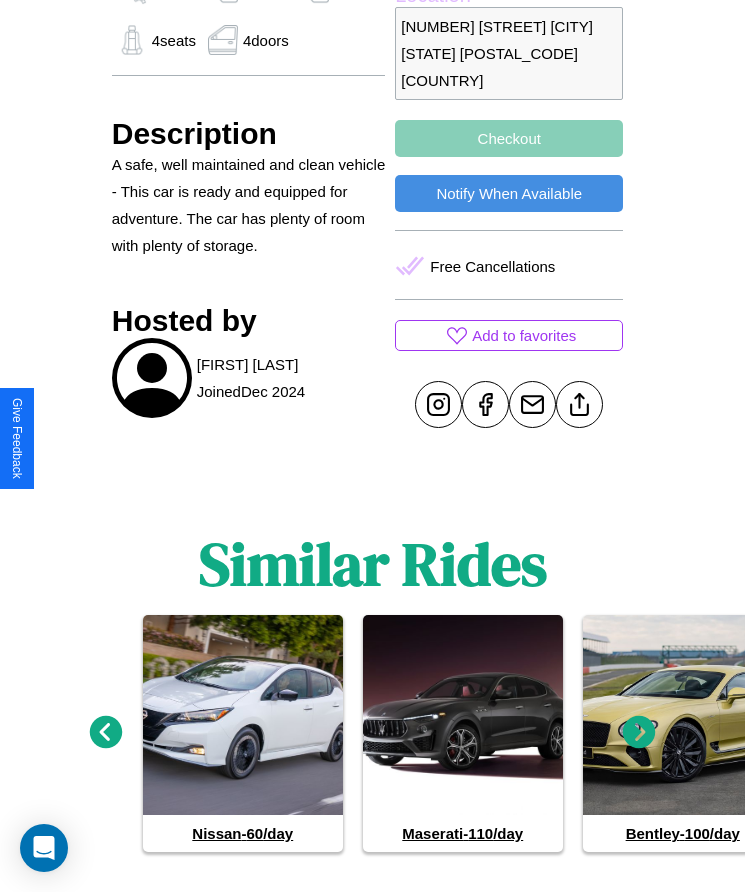 click 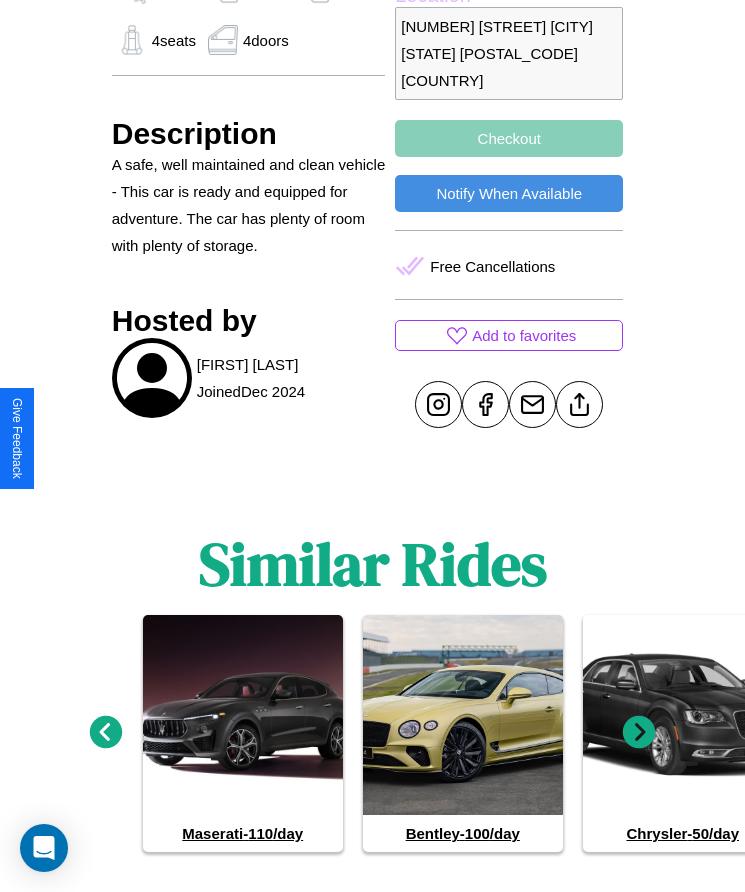 click 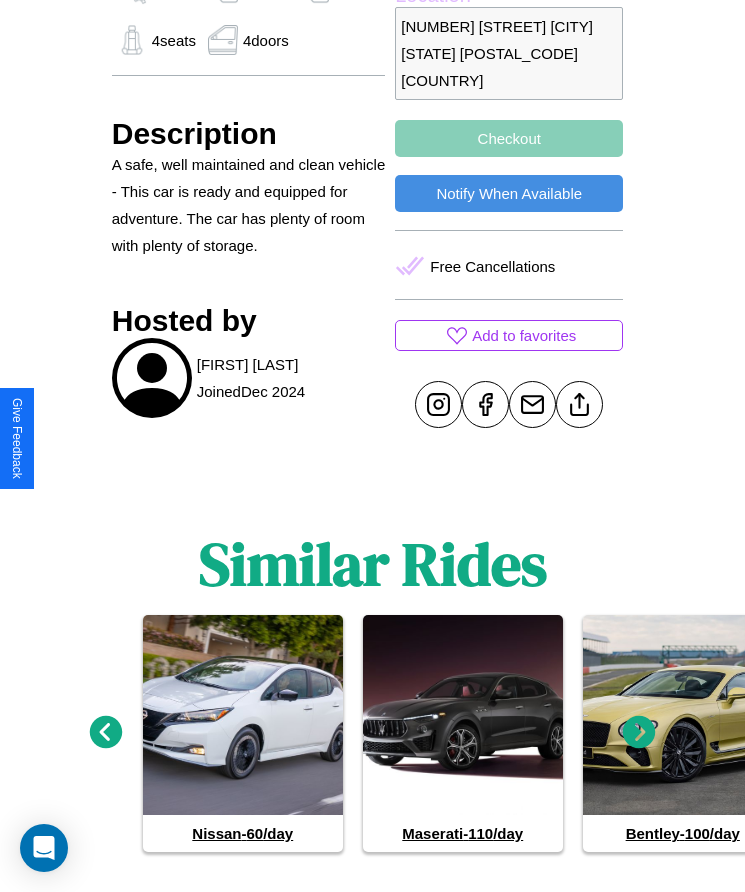click 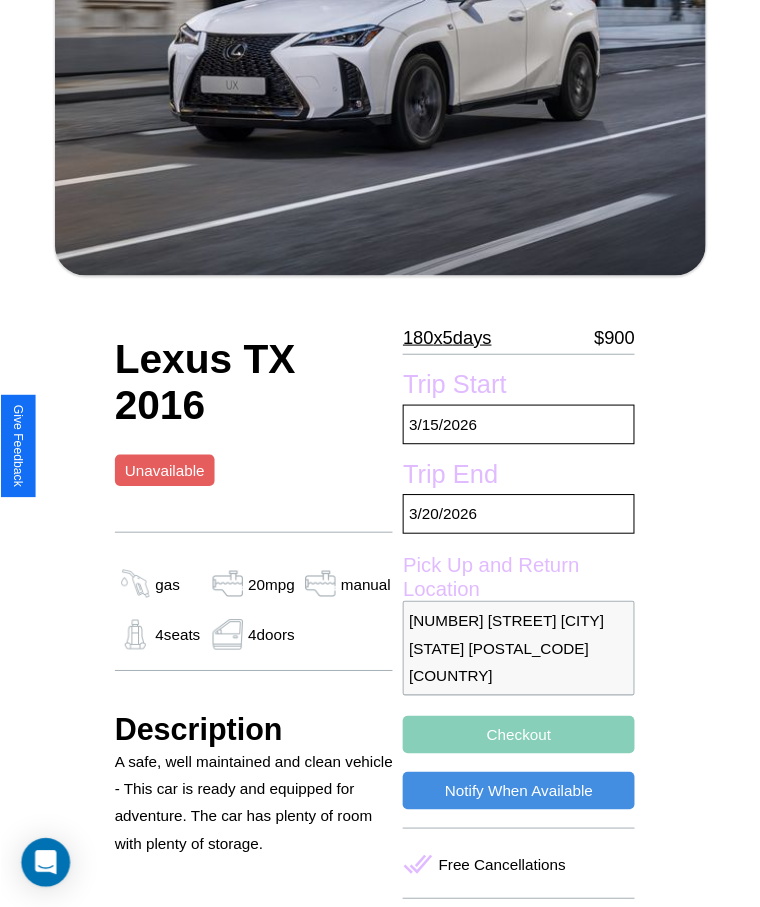 scroll, scrollTop: 262, scrollLeft: 0, axis: vertical 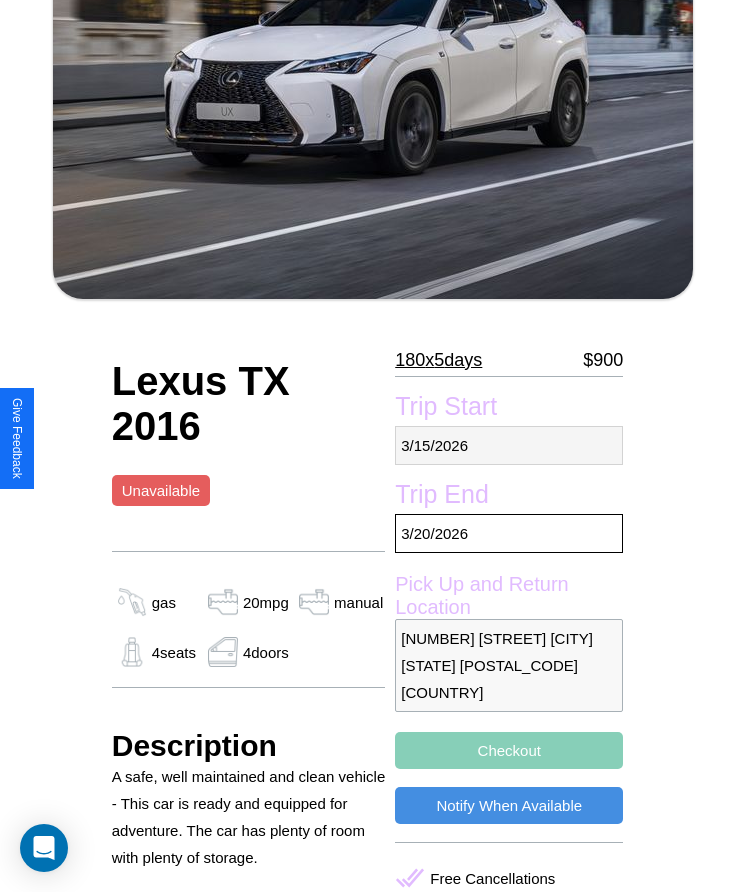 click on "3 / 15 / 2026" at bounding box center (509, 445) 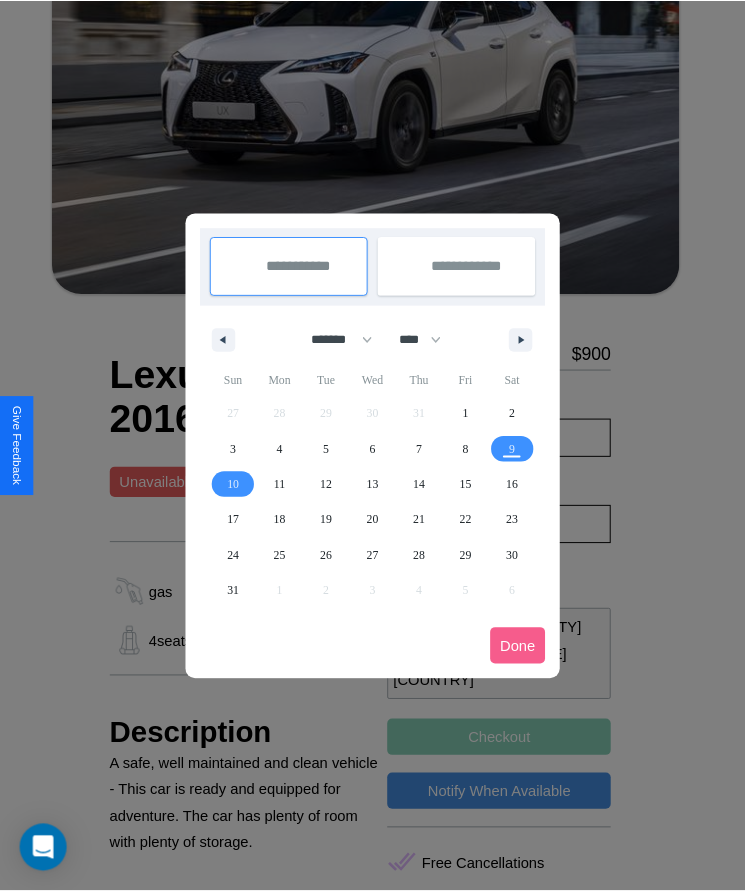 scroll, scrollTop: 0, scrollLeft: 0, axis: both 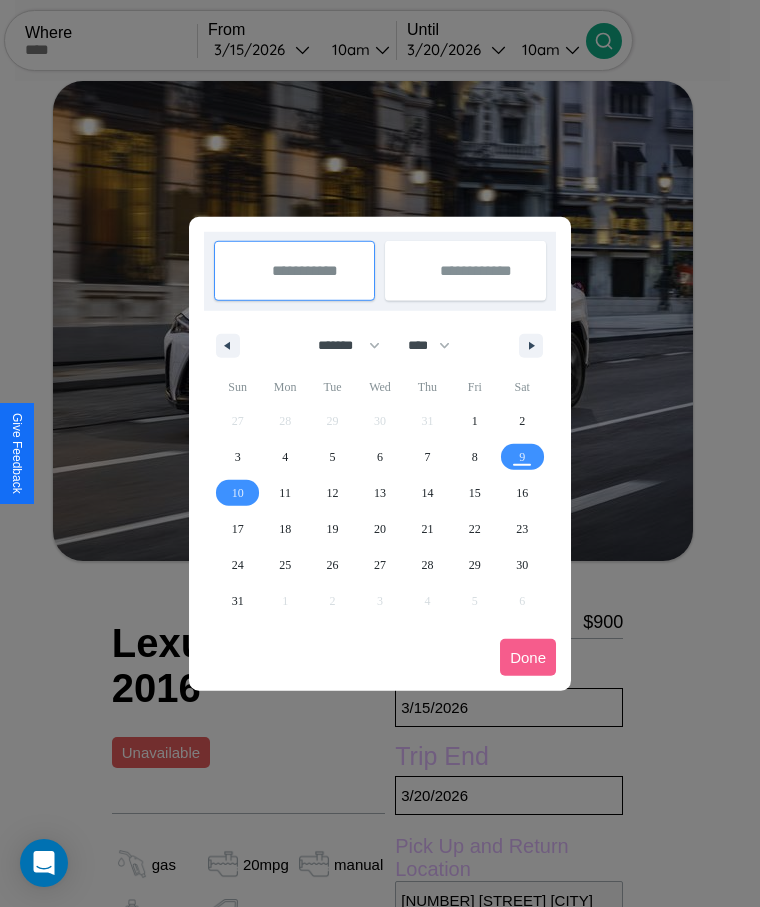 click at bounding box center [380, 453] 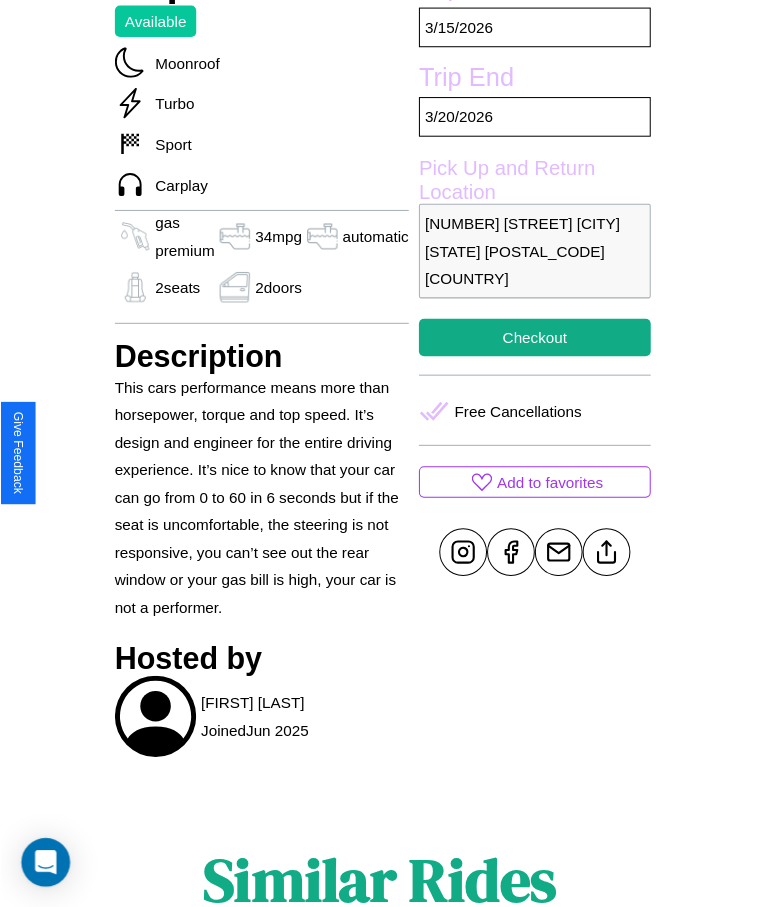 scroll, scrollTop: 769, scrollLeft: 0, axis: vertical 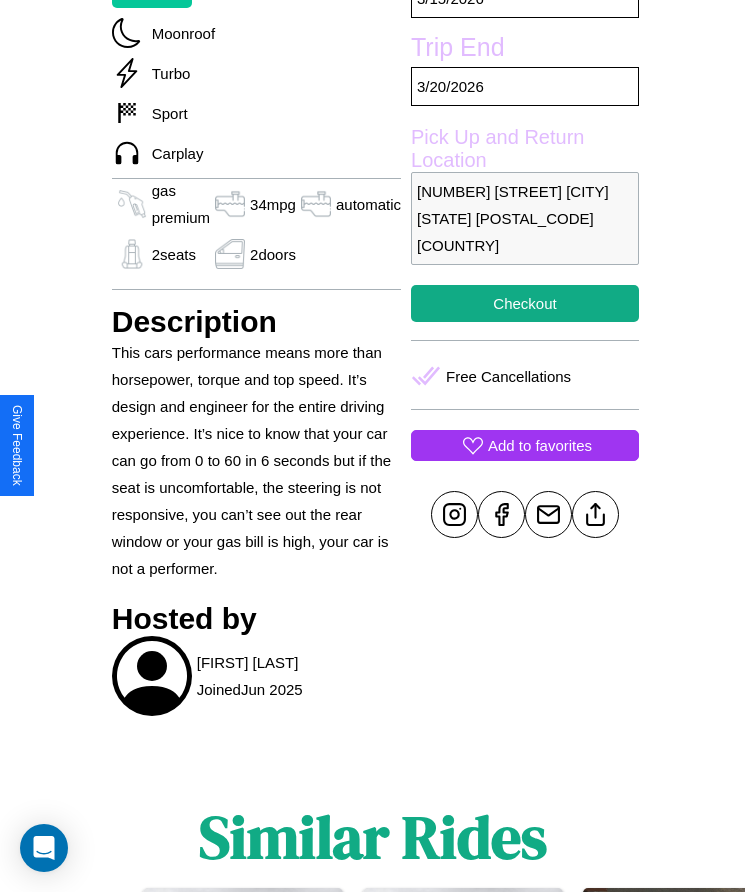 click on "Add to favorites" at bounding box center [540, 445] 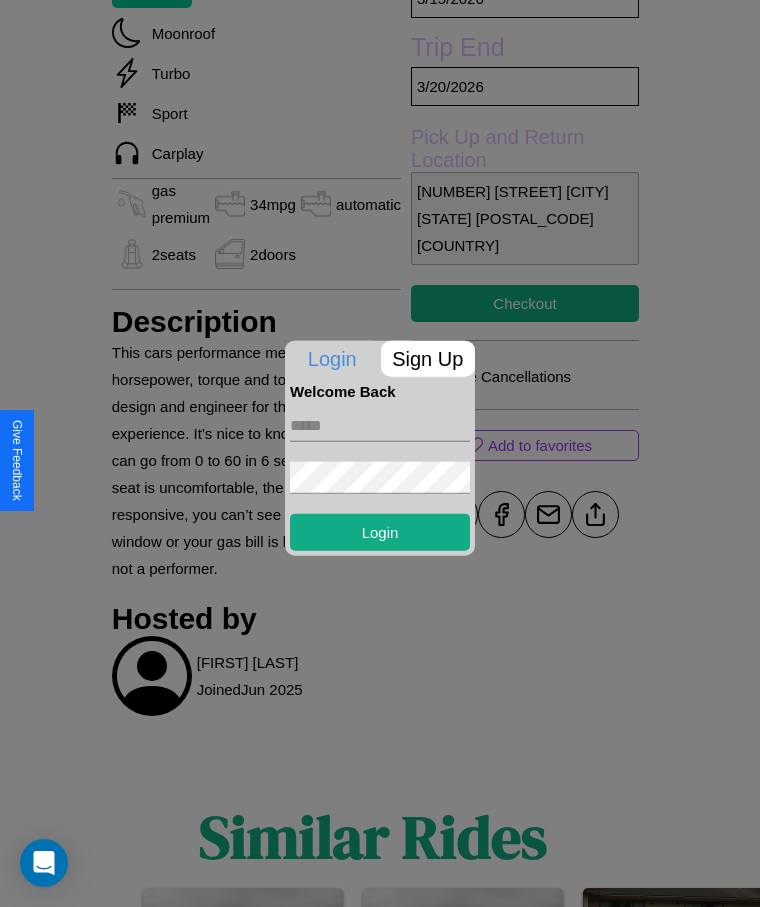click on "Sign Up" at bounding box center [428, 358] 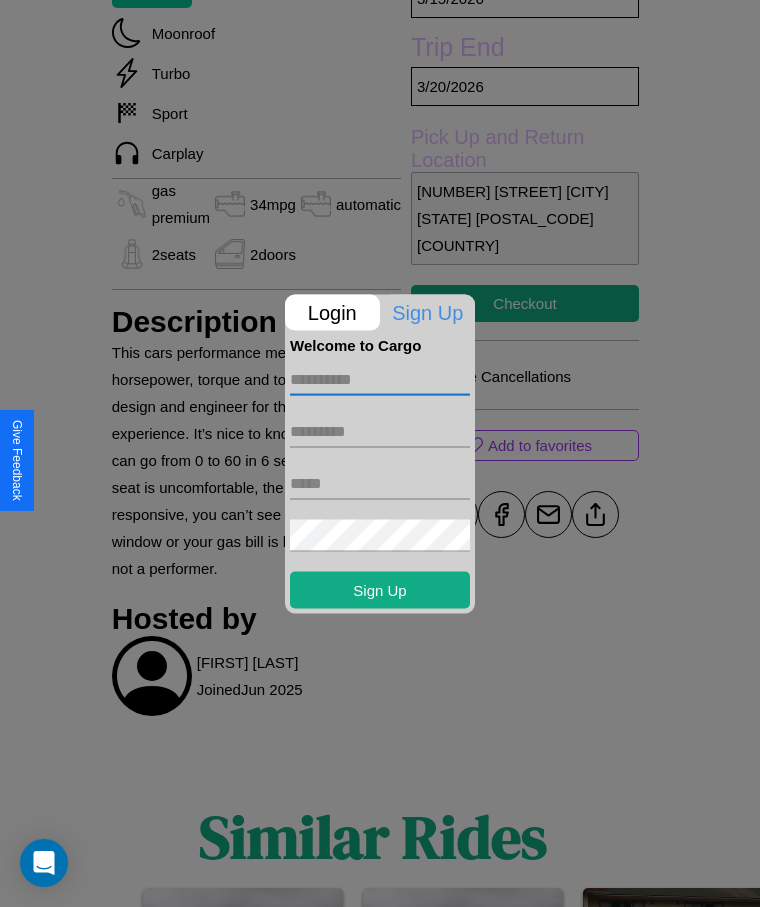 click at bounding box center [380, 379] 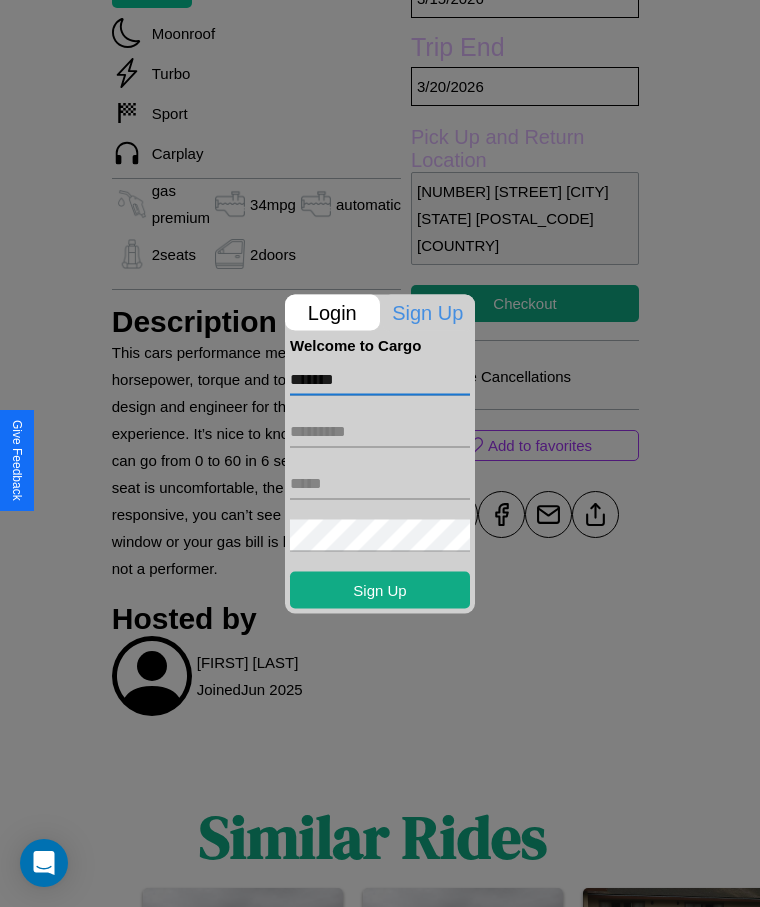 type on "*******" 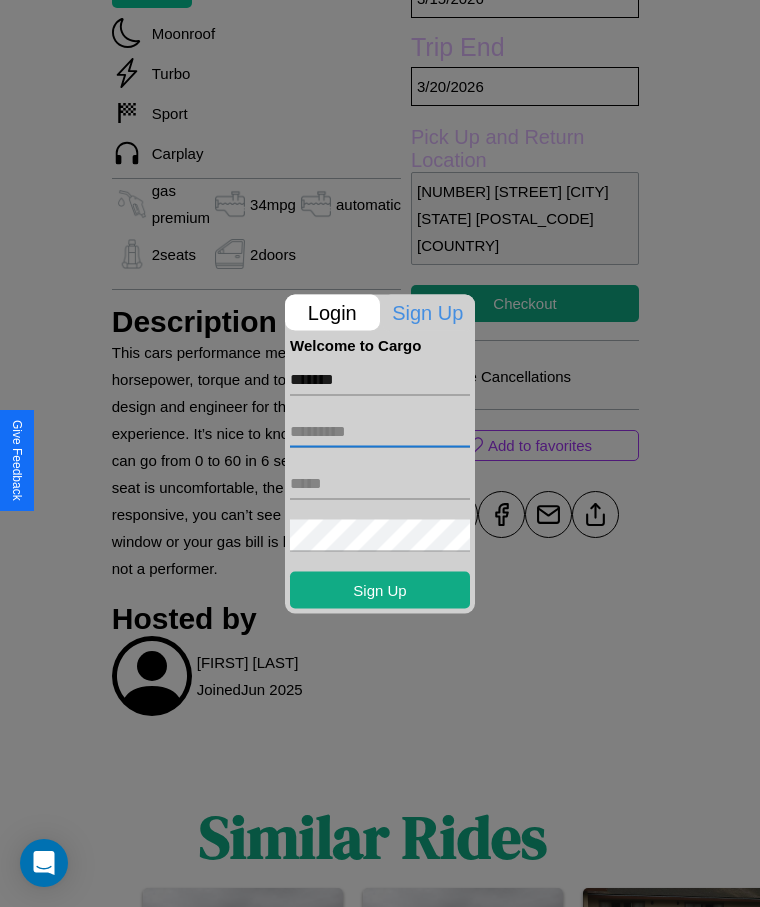 click at bounding box center [380, 431] 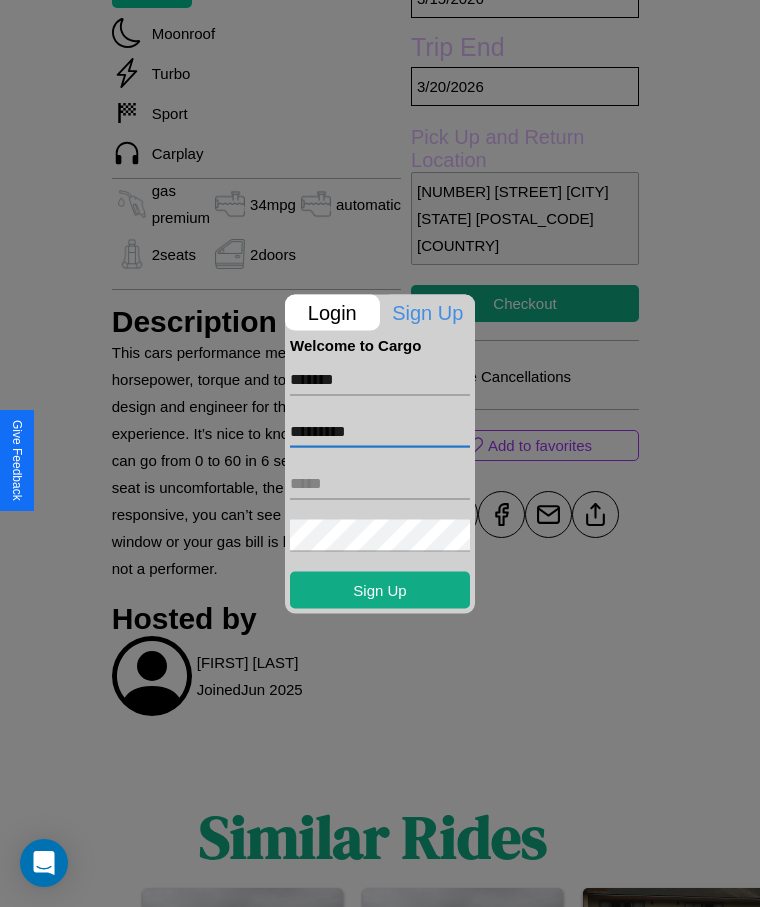 type on "*********" 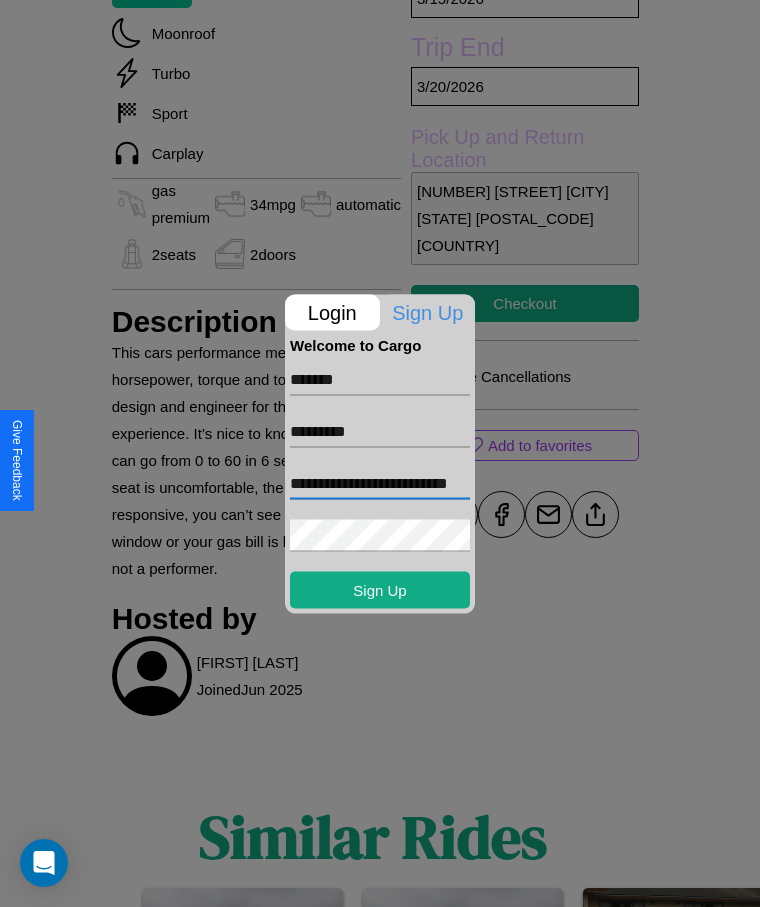 scroll, scrollTop: 0, scrollLeft: 43, axis: horizontal 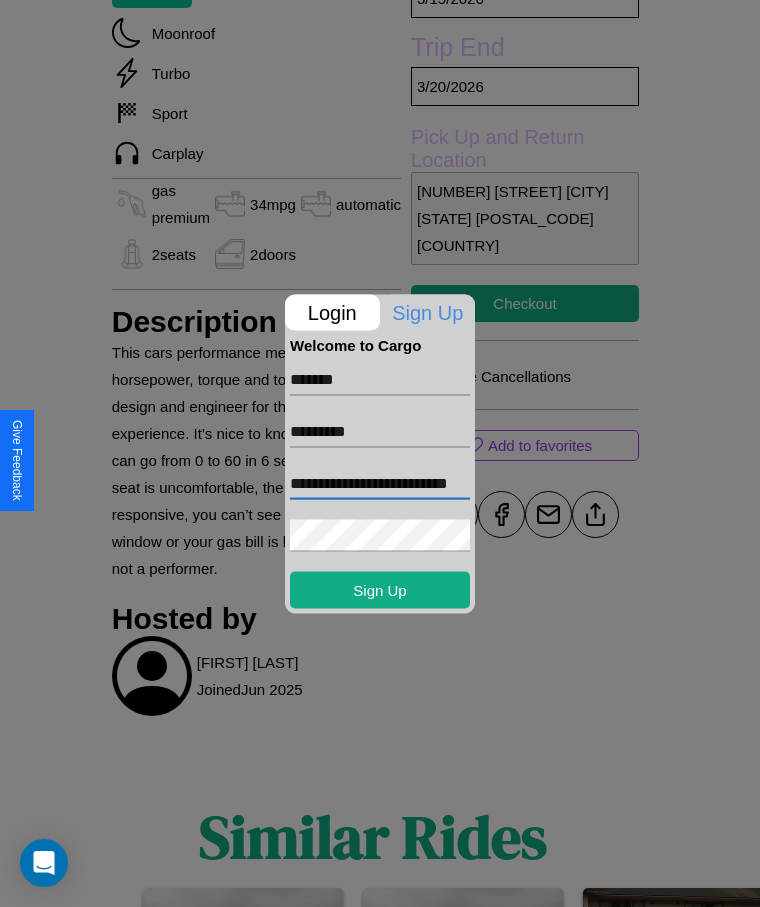 type on "**********" 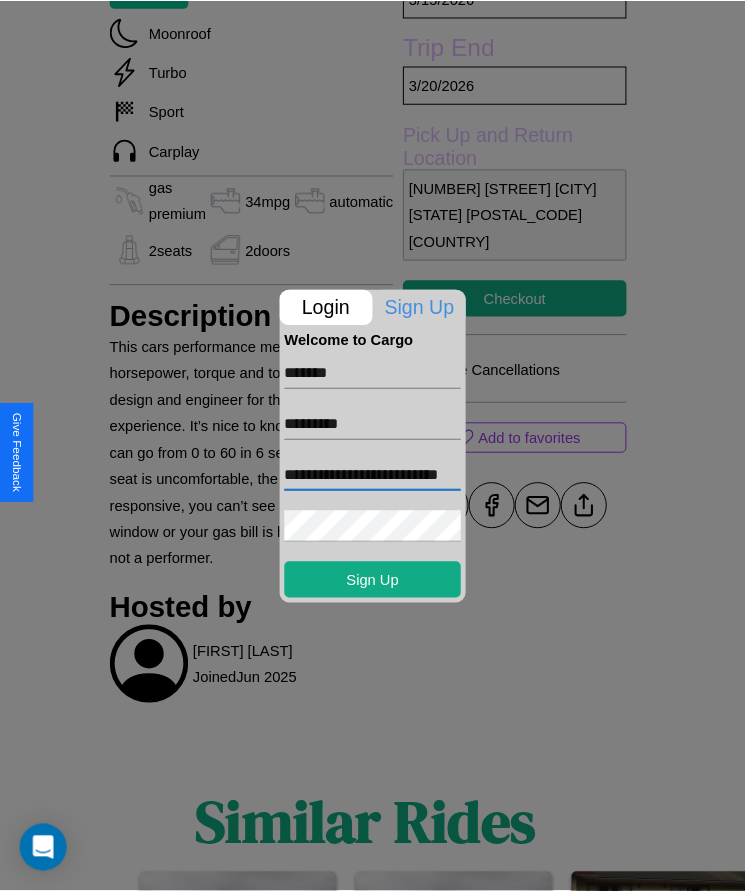 scroll, scrollTop: 0, scrollLeft: 0, axis: both 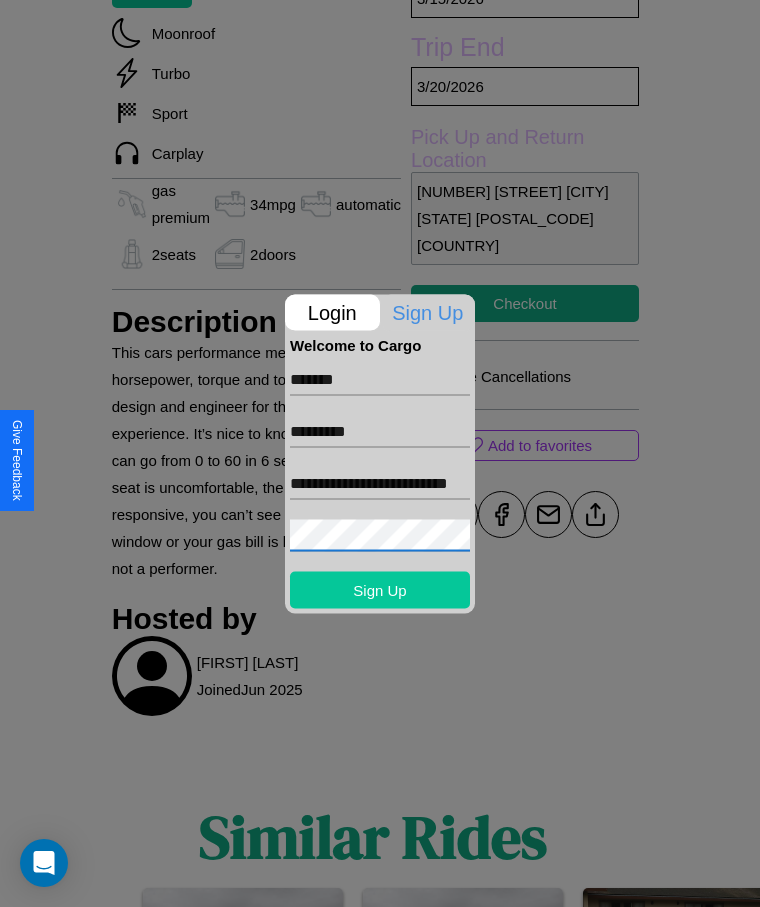click on "Sign Up" at bounding box center [380, 589] 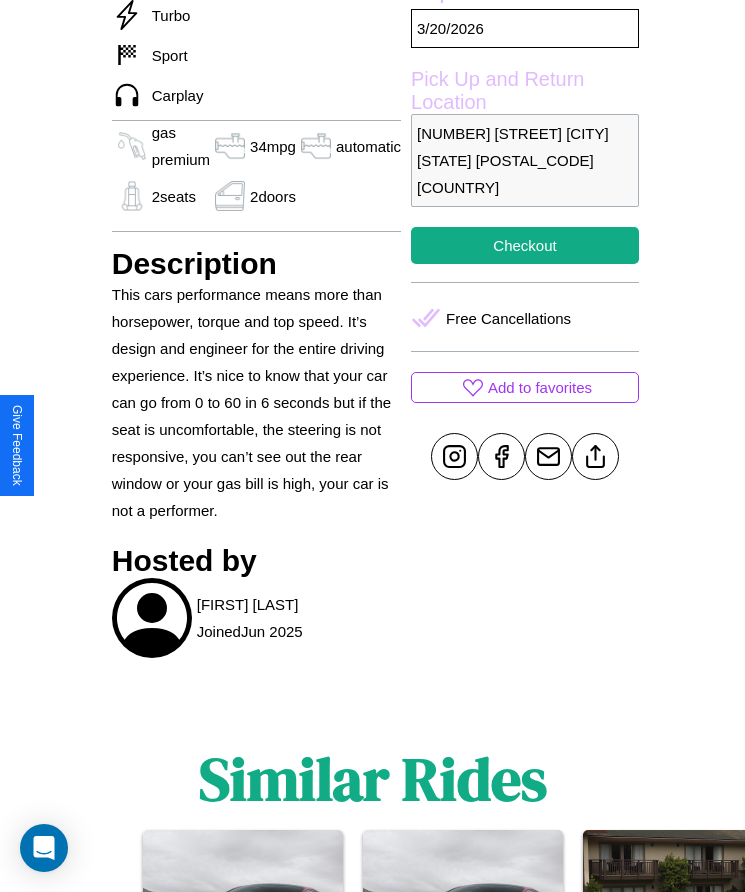 scroll, scrollTop: 838, scrollLeft: 0, axis: vertical 